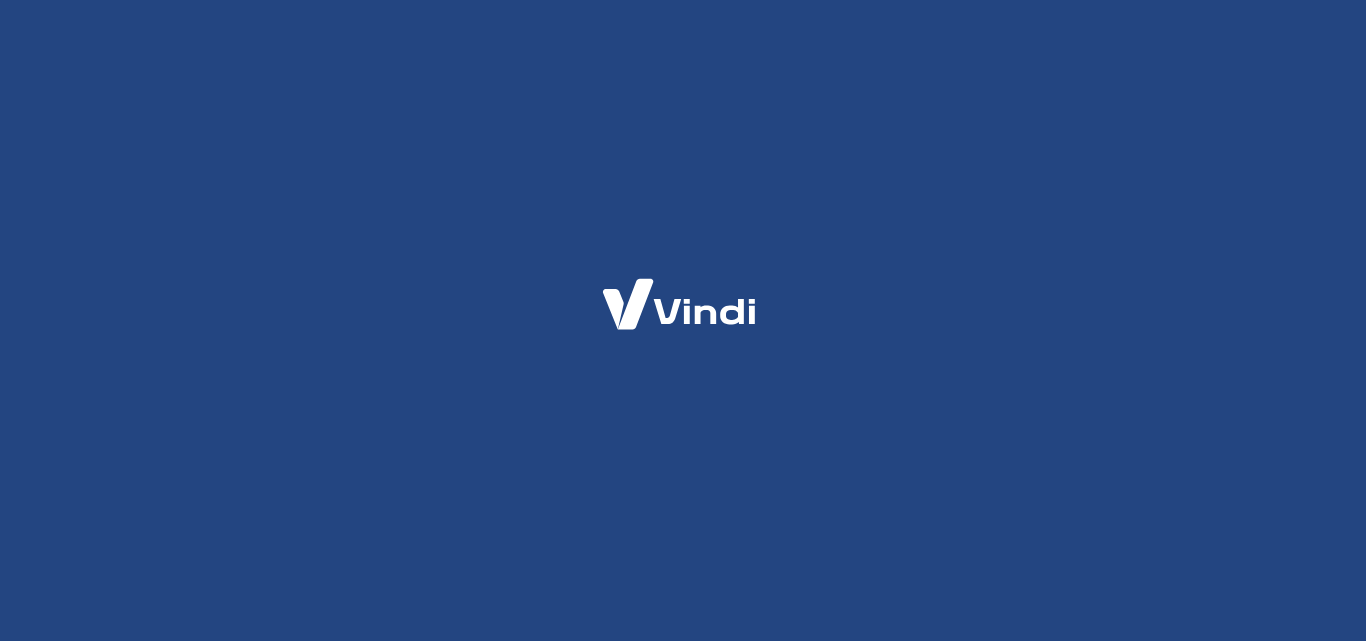 scroll, scrollTop: 0, scrollLeft: 0, axis: both 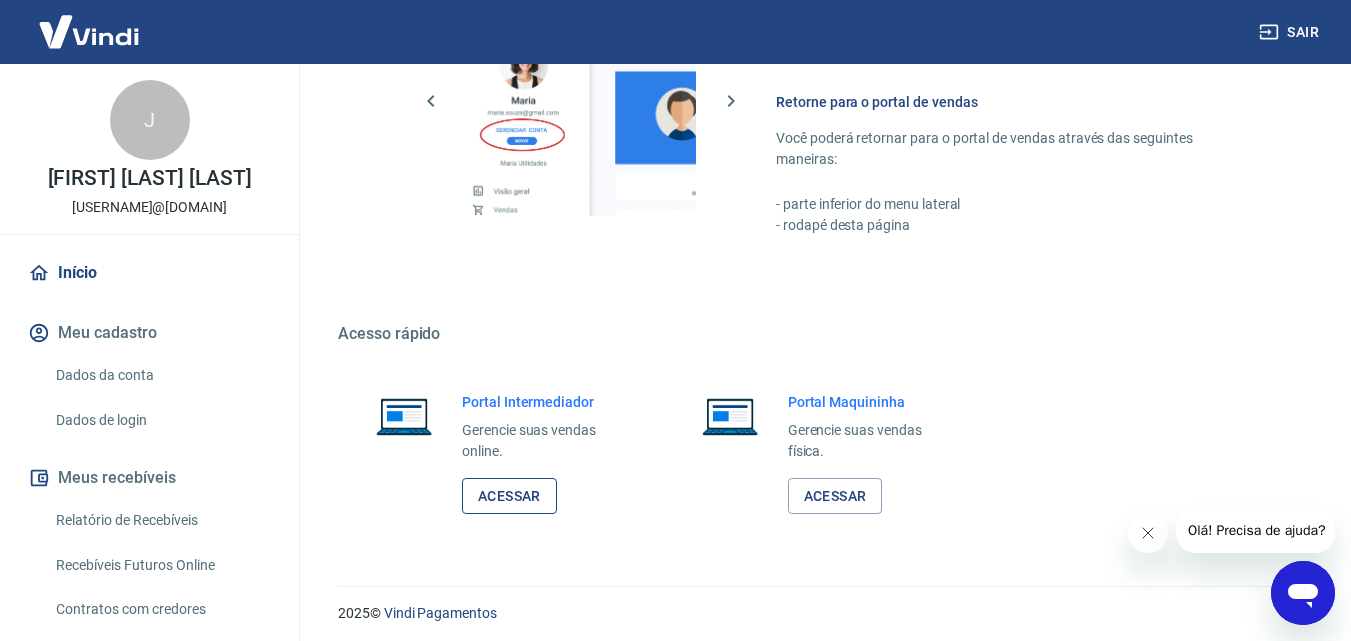 click on "Acessar" at bounding box center (509, 496) 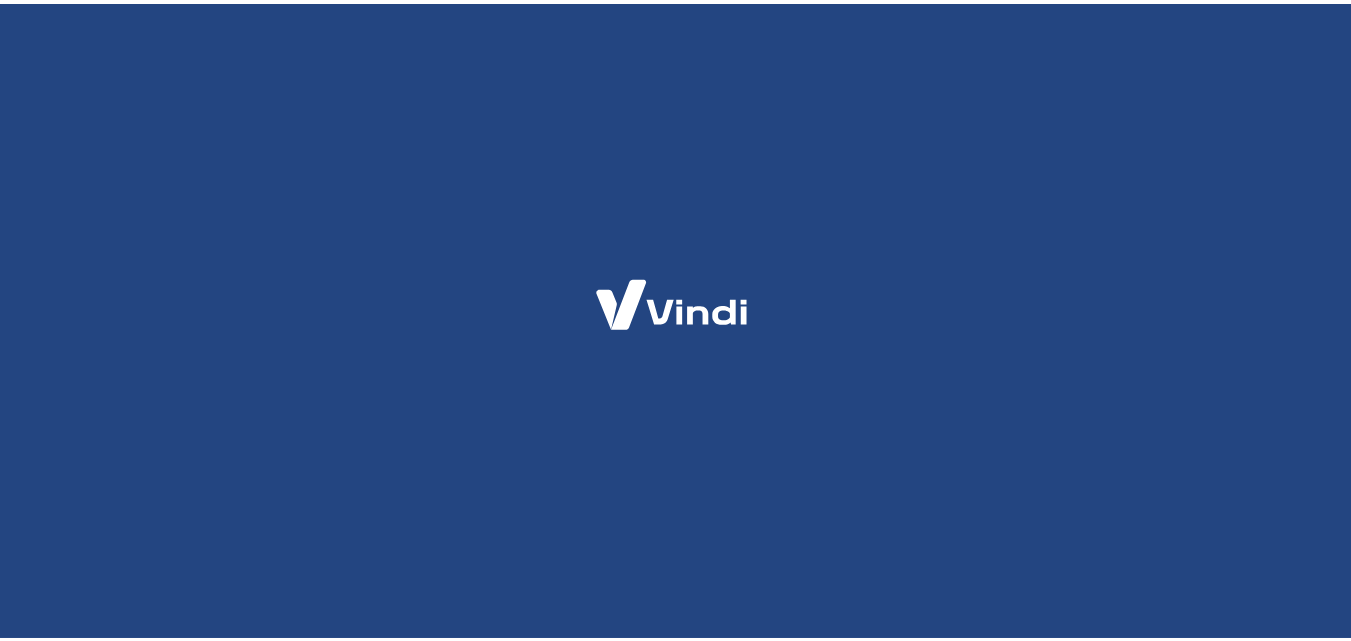 scroll, scrollTop: 0, scrollLeft: 0, axis: both 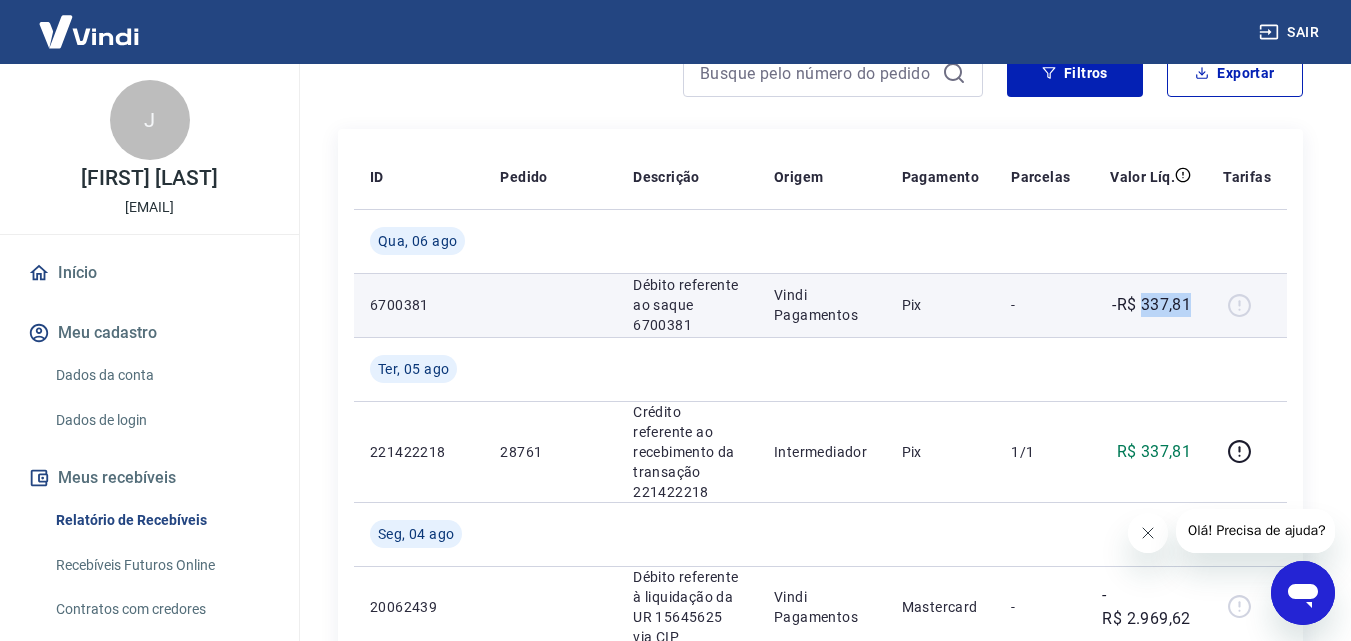 drag, startPoint x: 1206, startPoint y: 299, endPoint x: 1145, endPoint y: 305, distance: 61.294373 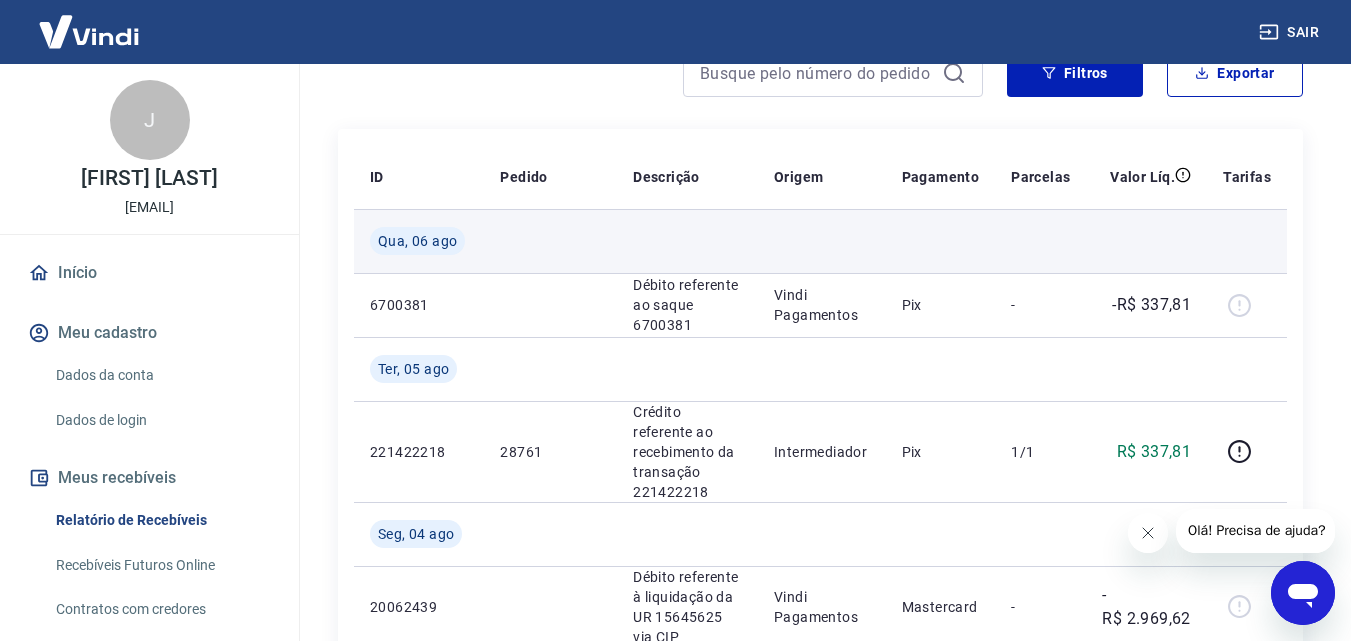click at bounding box center [1146, 241] 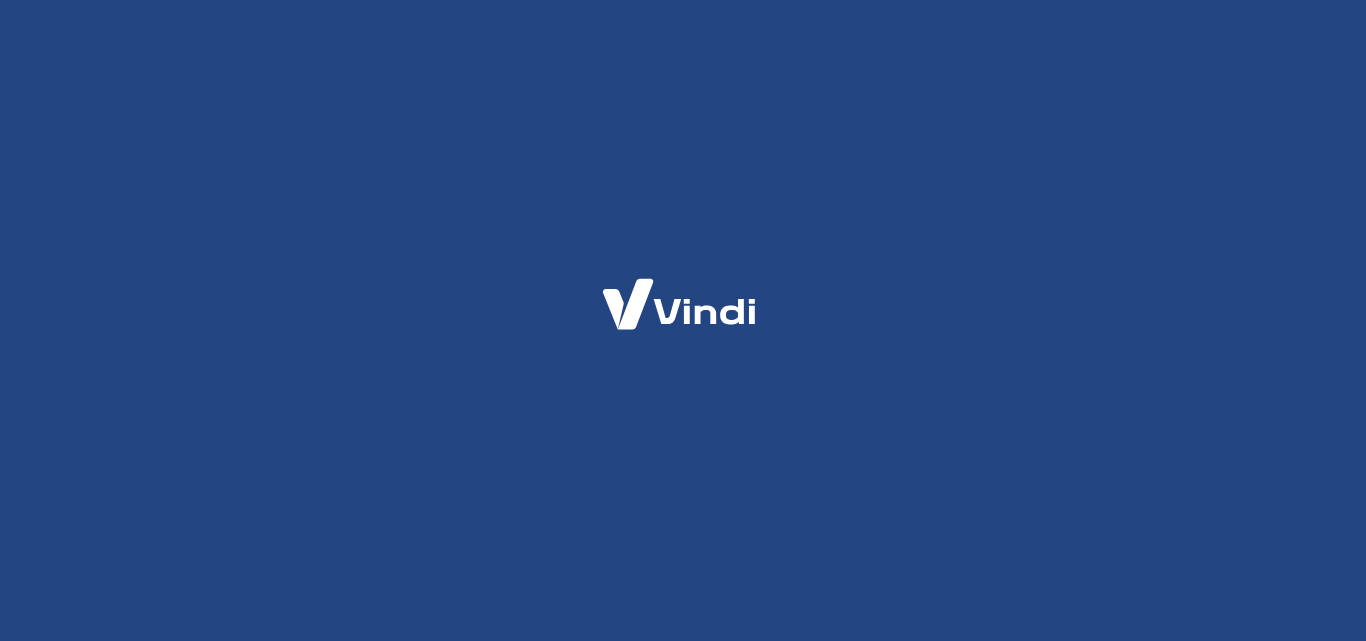 scroll, scrollTop: 0, scrollLeft: 0, axis: both 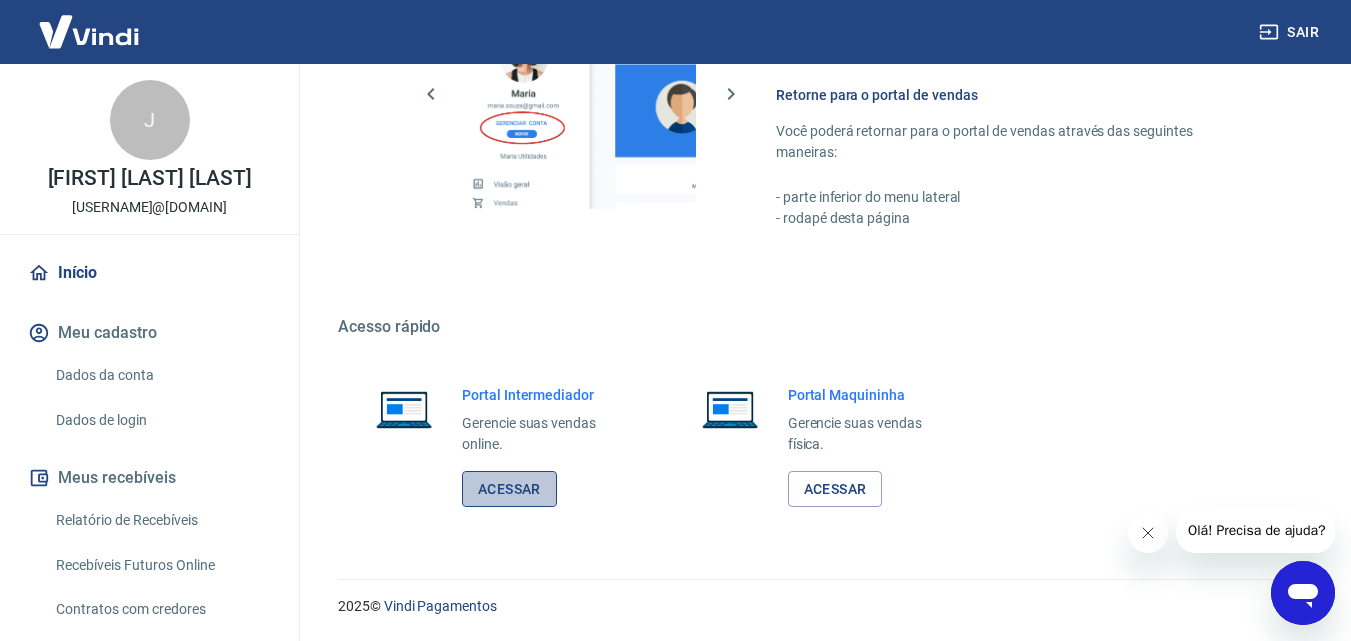 click on "Acessar" at bounding box center (509, 489) 